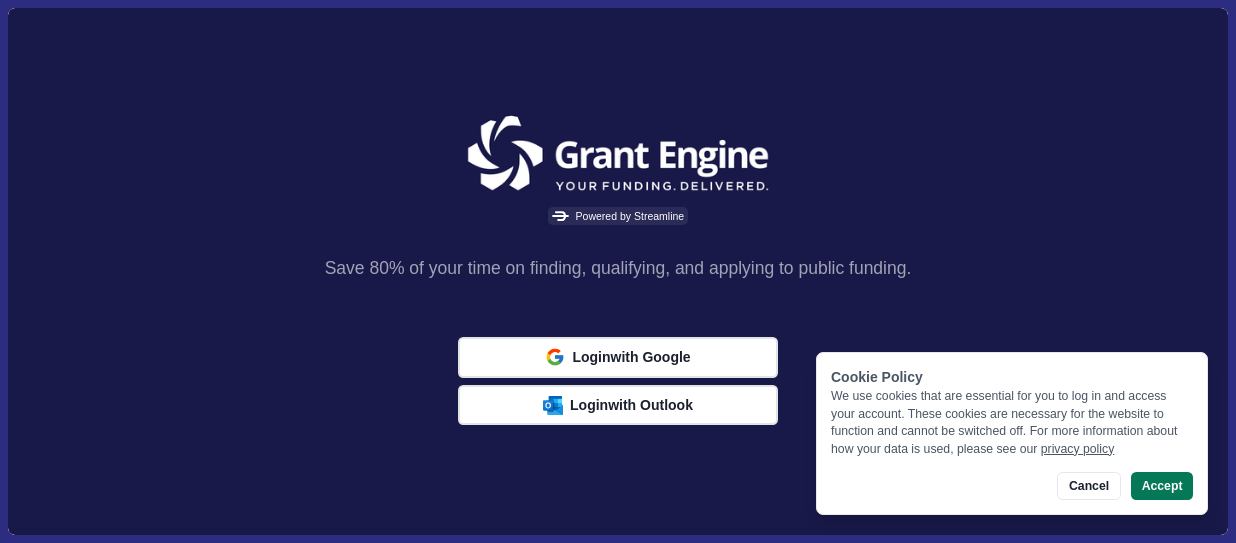 scroll, scrollTop: 0, scrollLeft: 0, axis: both 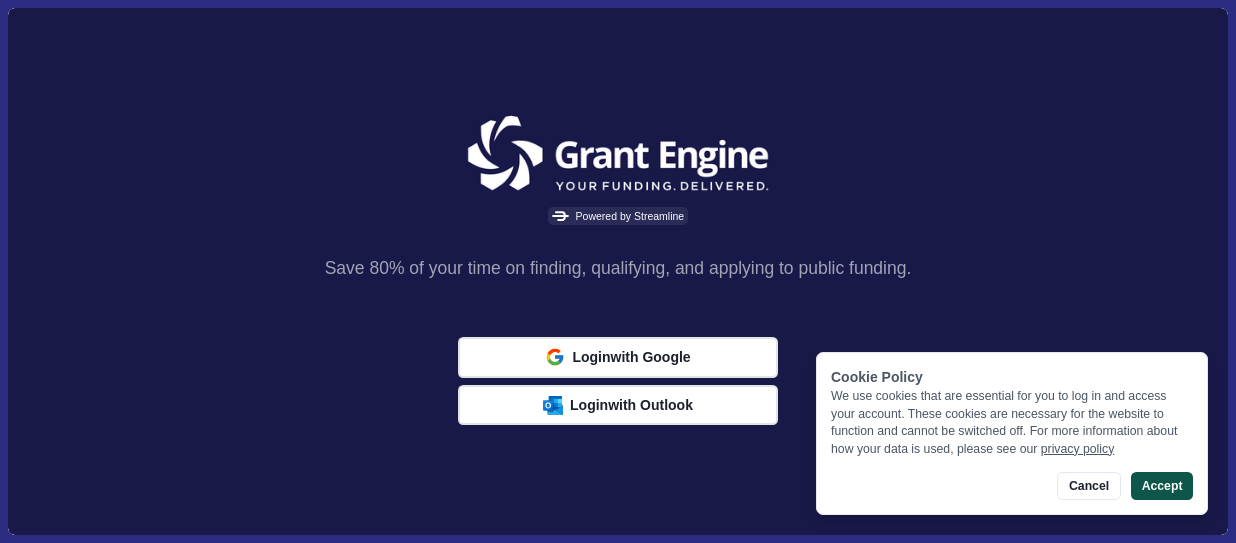 click on "Accept" at bounding box center (1162, 486) 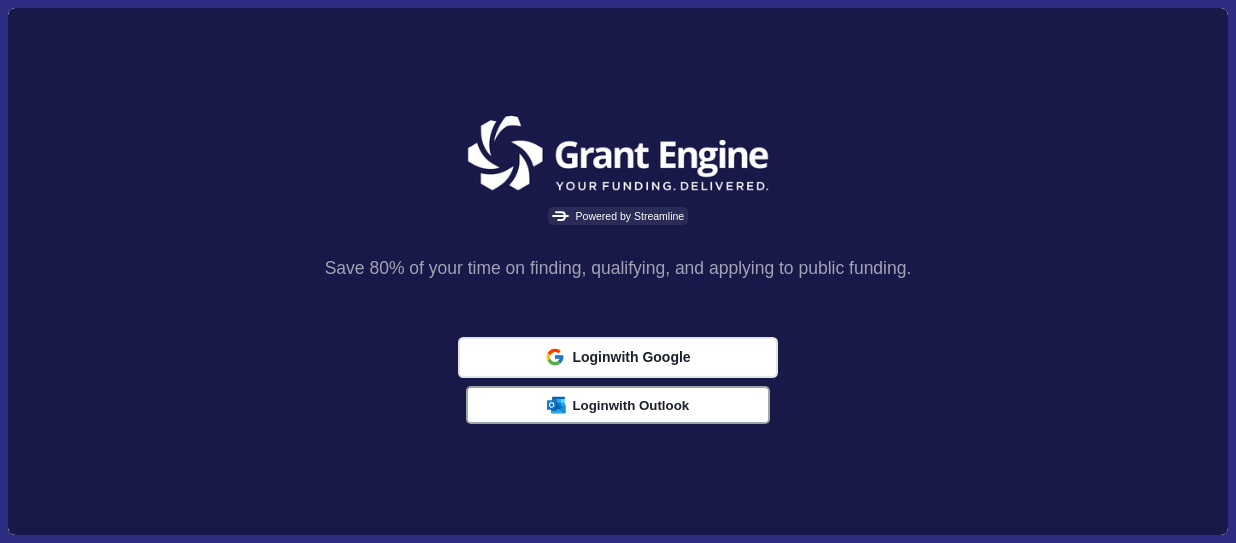 click on "Login  with Outlook" at bounding box center (630, 405) 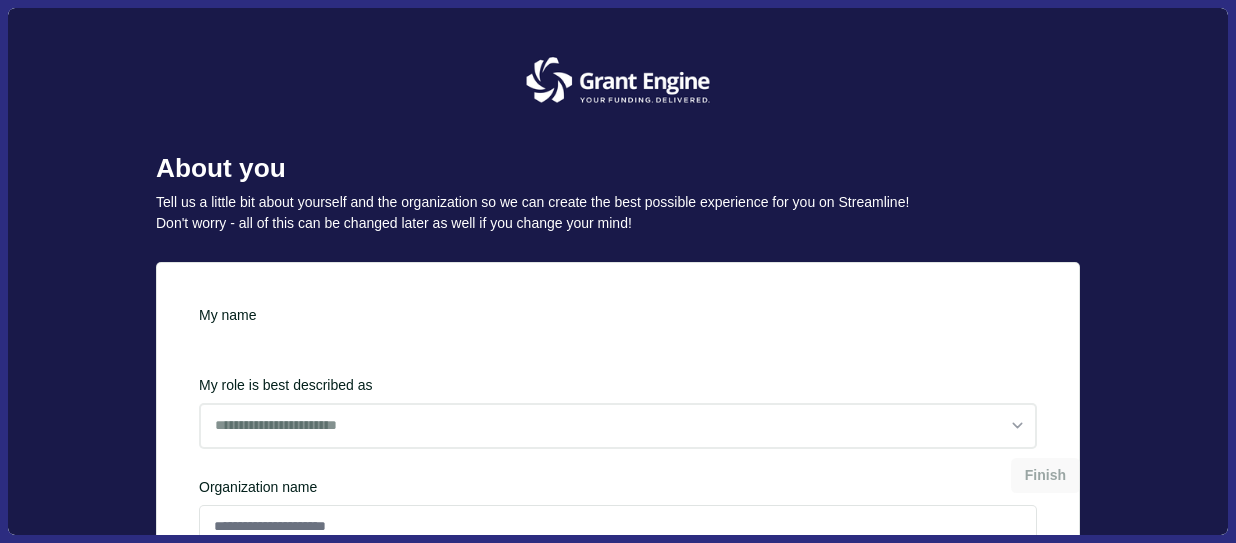 scroll, scrollTop: 0, scrollLeft: 0, axis: both 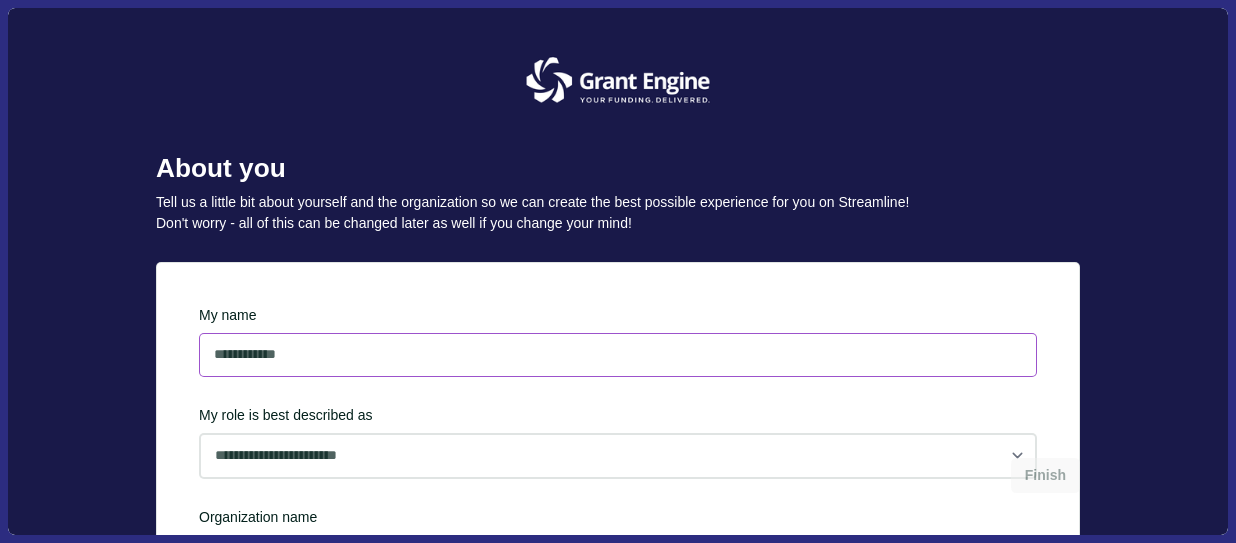 click on "**********" at bounding box center [618, 355] 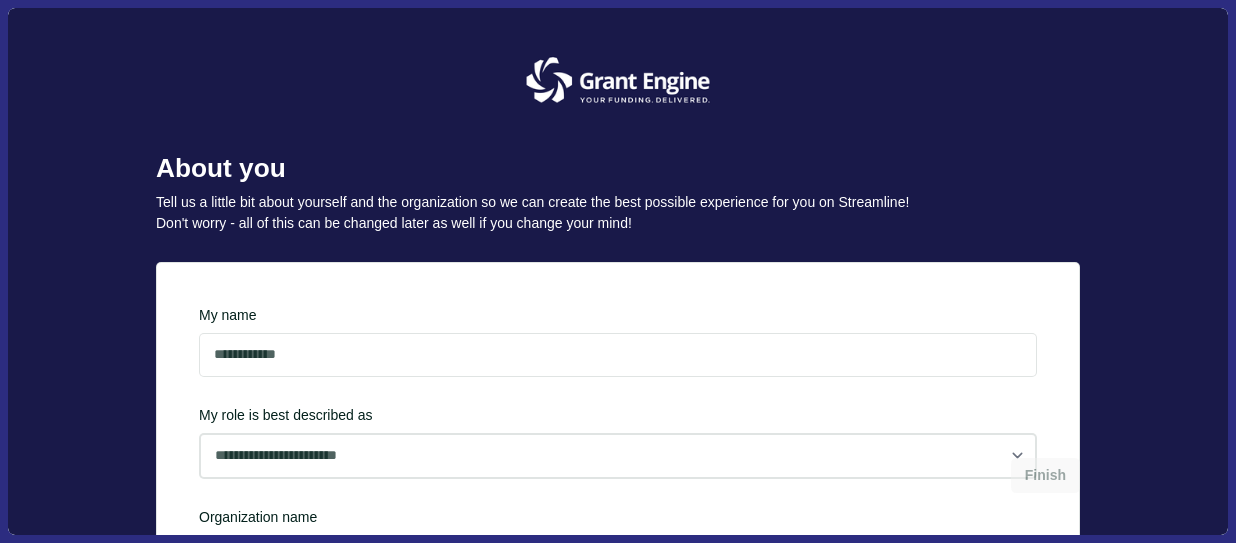 click on "Finish" at bounding box center (618, 486) 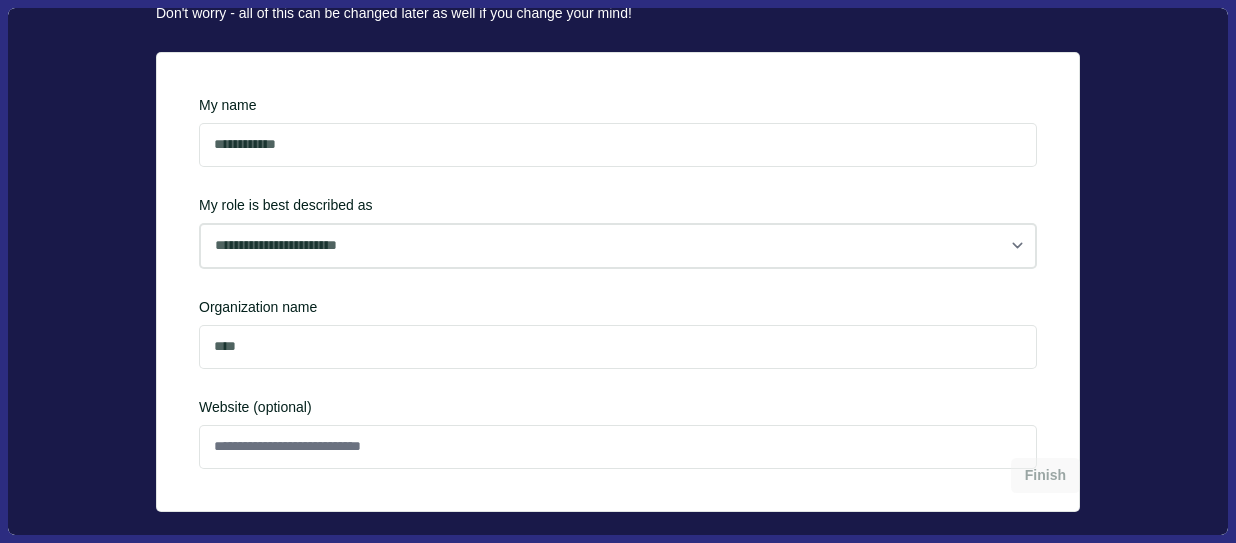 scroll, scrollTop: 233, scrollLeft: 0, axis: vertical 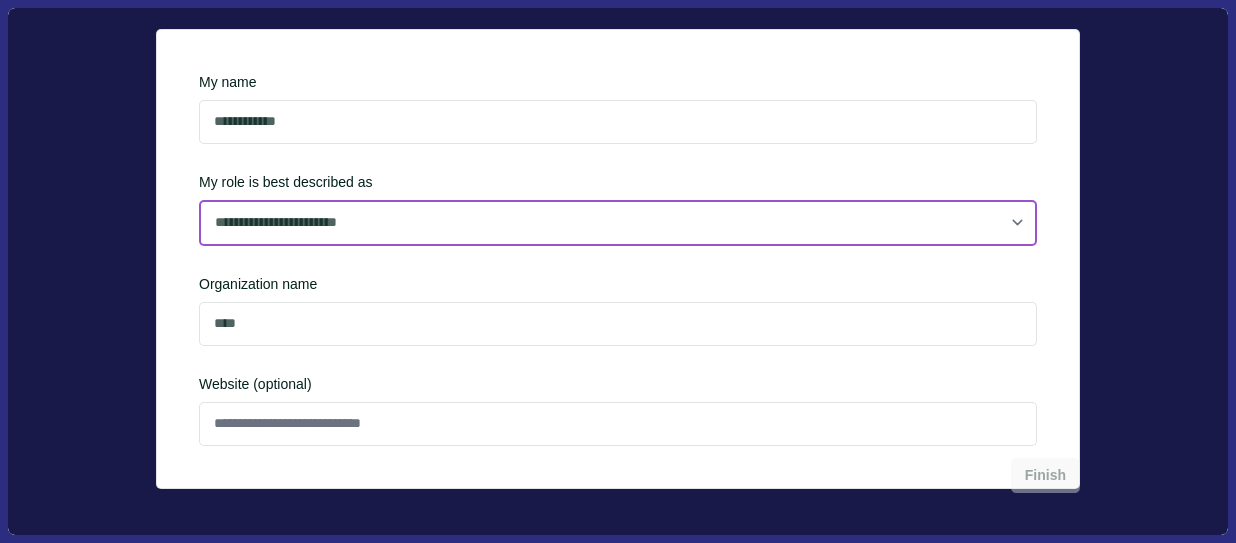 click on "**********" at bounding box center (618, 223) 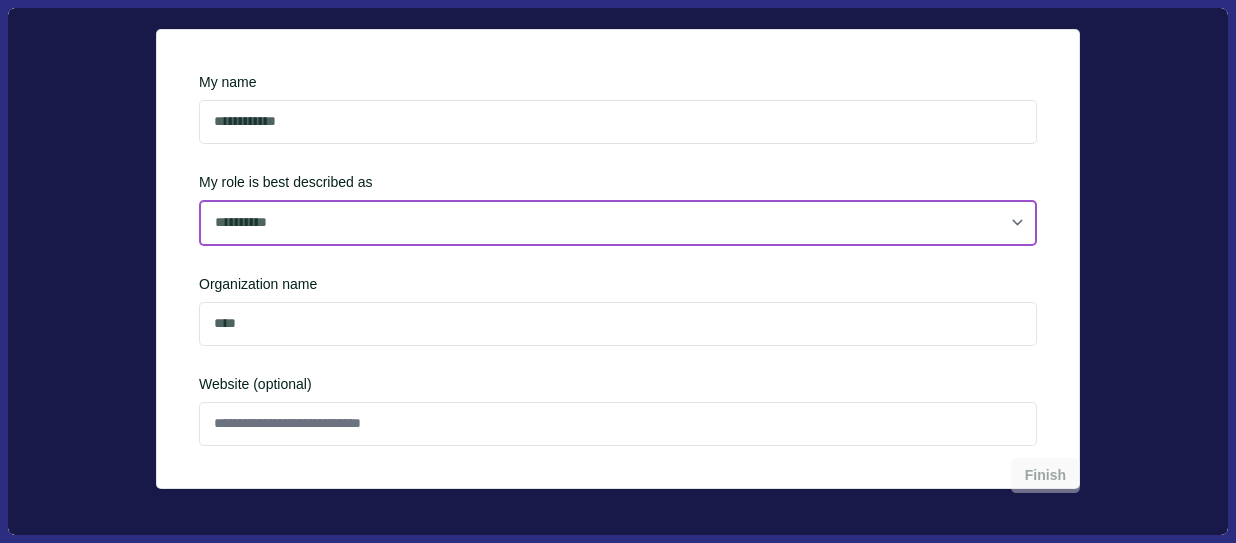click on "**********" at bounding box center [618, 223] 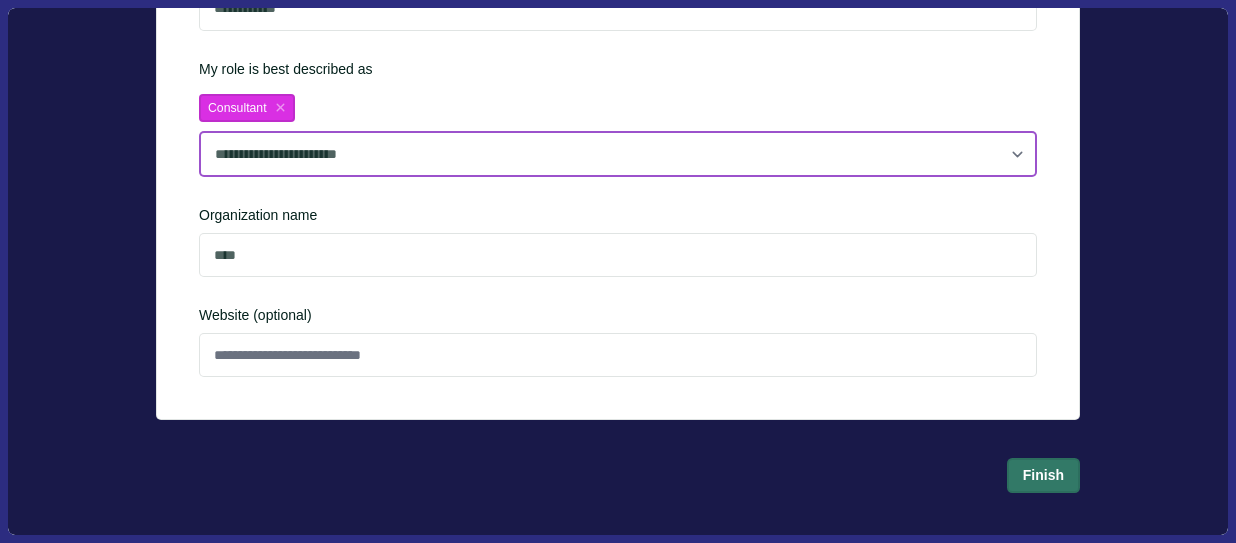 scroll, scrollTop: 353, scrollLeft: 0, axis: vertical 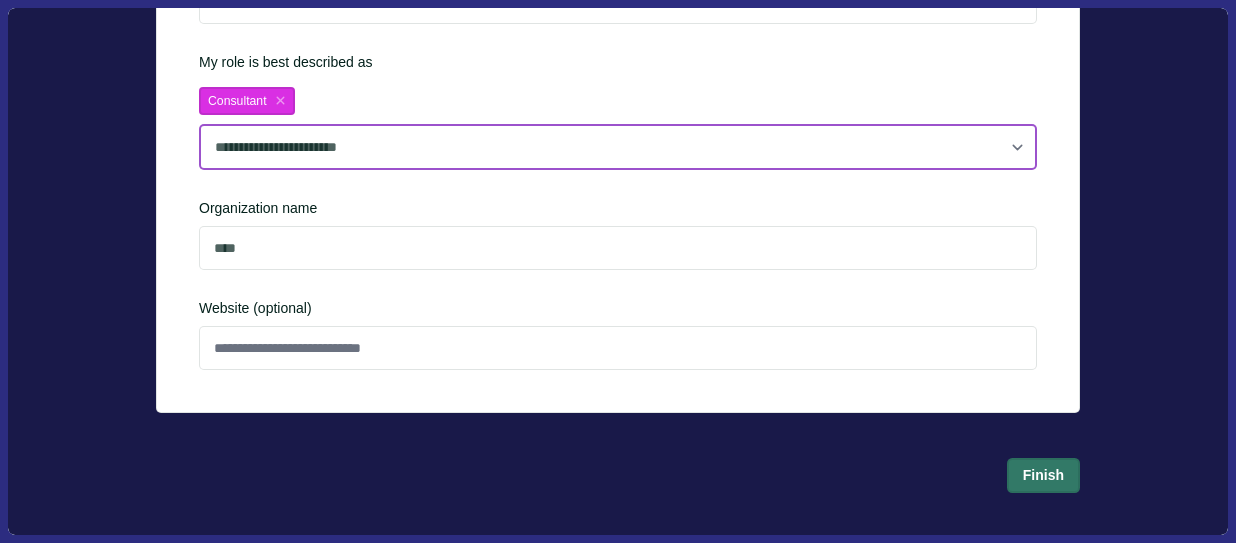 click on "**********" at bounding box center (618, 147) 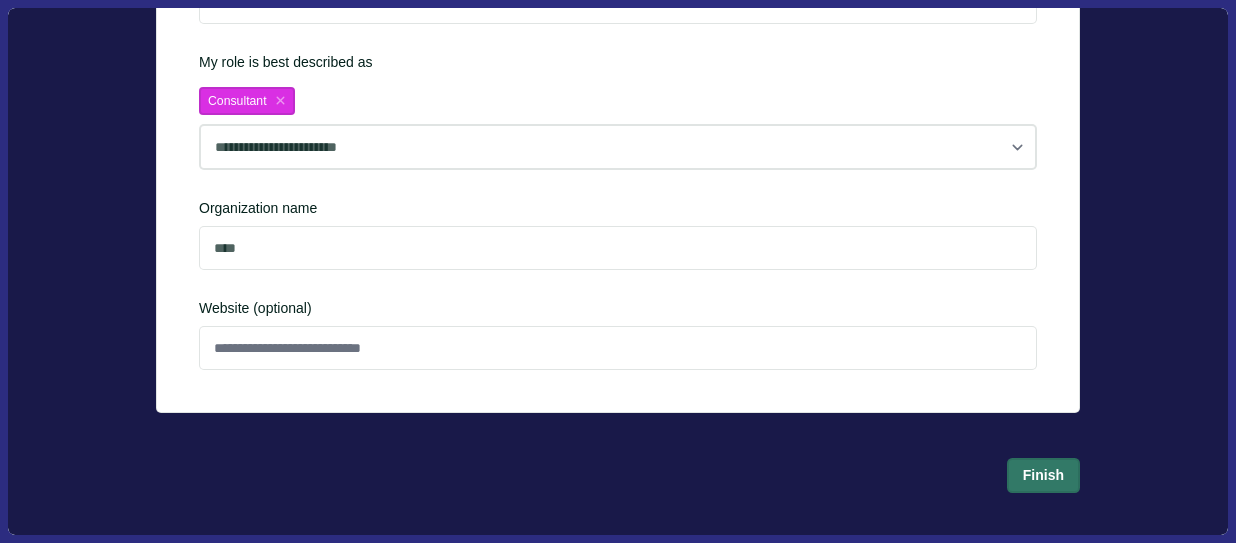 click on "**********" at bounding box center (618, 161) 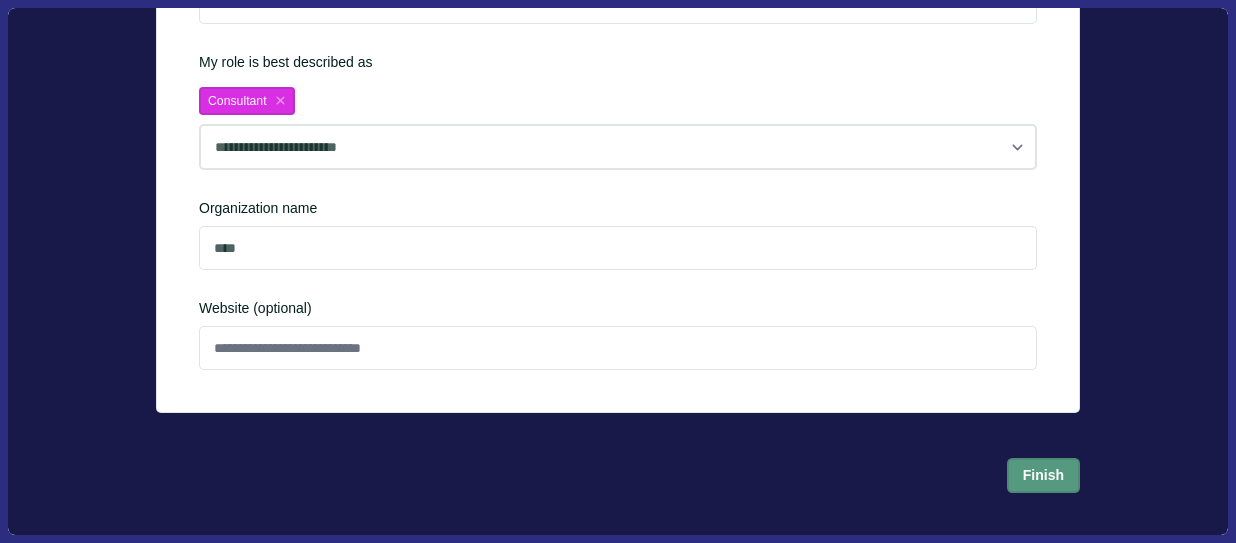 click on "Finish" at bounding box center [1043, 475] 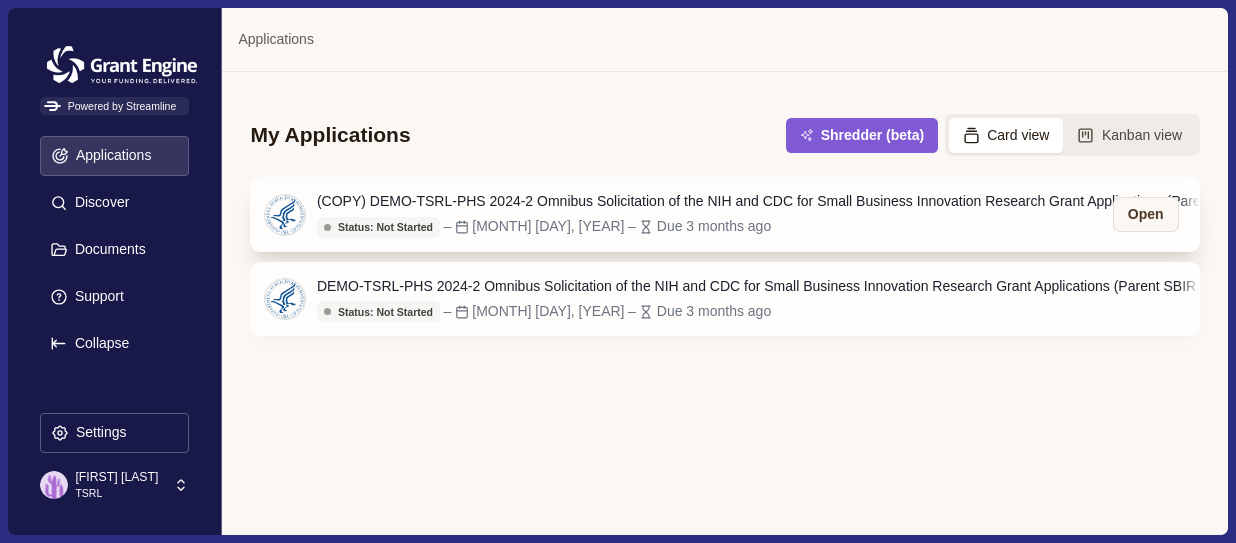 click on "Status: Not Started Status: Not Started Status: Go/No Go Status: In Progress Status: In Review Status: Submitted Status: Awarded Status: Rejected Status: Cancelled – Apr 5, 2025 – Due 3 months ago" at bounding box center [767, 227] 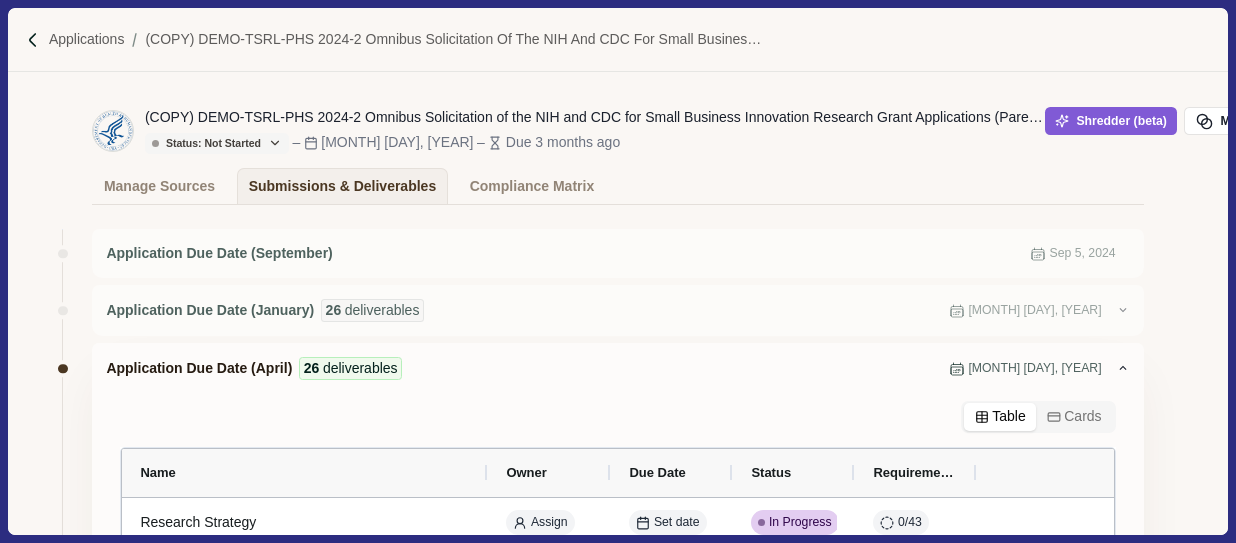click on "(COPY) DEMO-TSRL-PHS 2024-2 Omnibus Solicitation of the NIH and CDC for Small Business Innovation Research Grant Applications (Parent SBIR [R43/R44] Clinical Trial Not Allowed)" at bounding box center [595, 117] 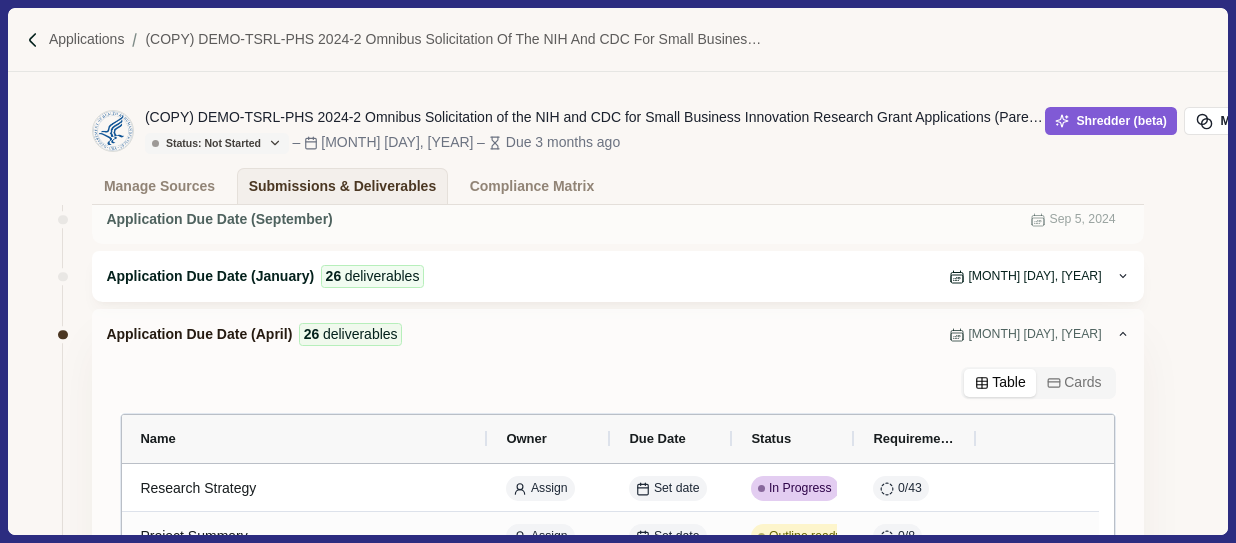 scroll, scrollTop: 0, scrollLeft: 0, axis: both 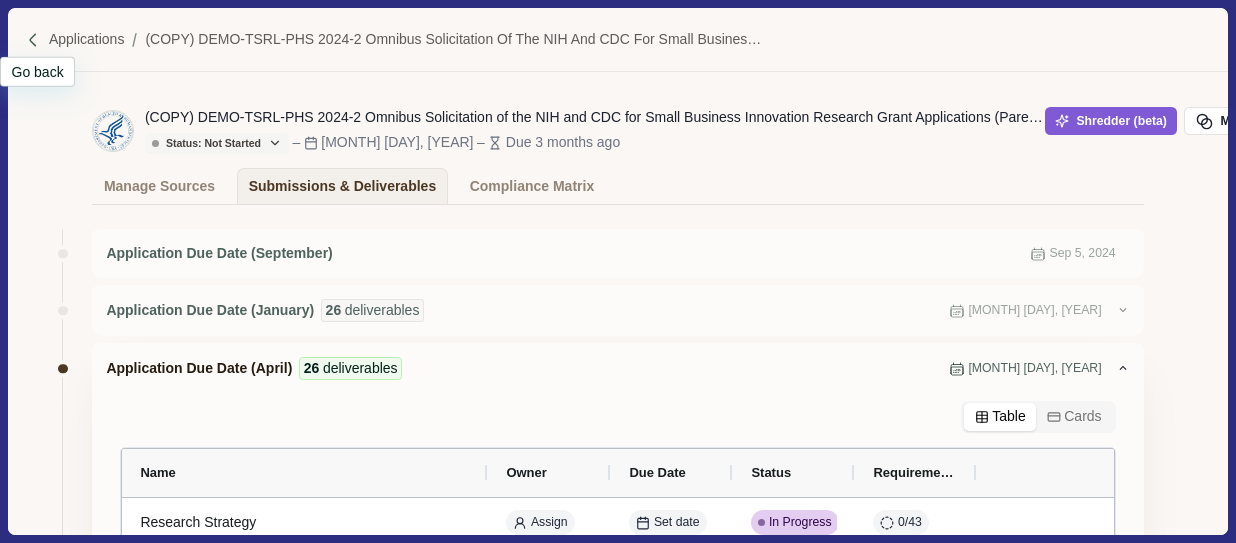 click at bounding box center (33, 40) 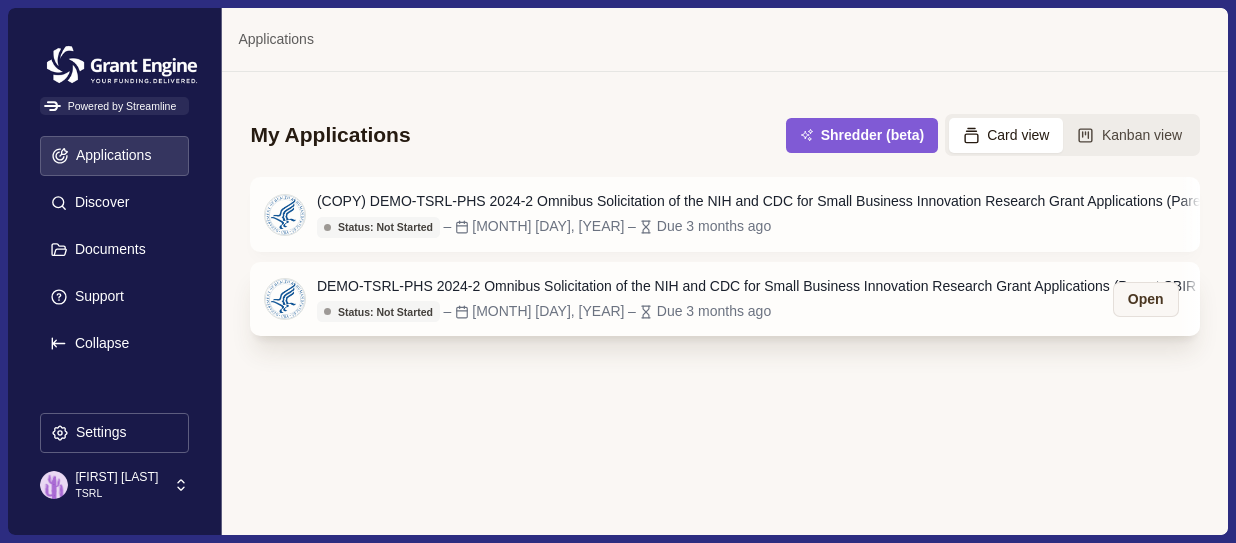 click on "DEMO-TSRL-PHS 2024-2 Omnibus Solicitation of the NIH and CDC for Small Business Innovation Research Grant Applications (Parent SBIR [R43/R44] Clinical Trial Not Allowed)" at bounding box center [767, 286] 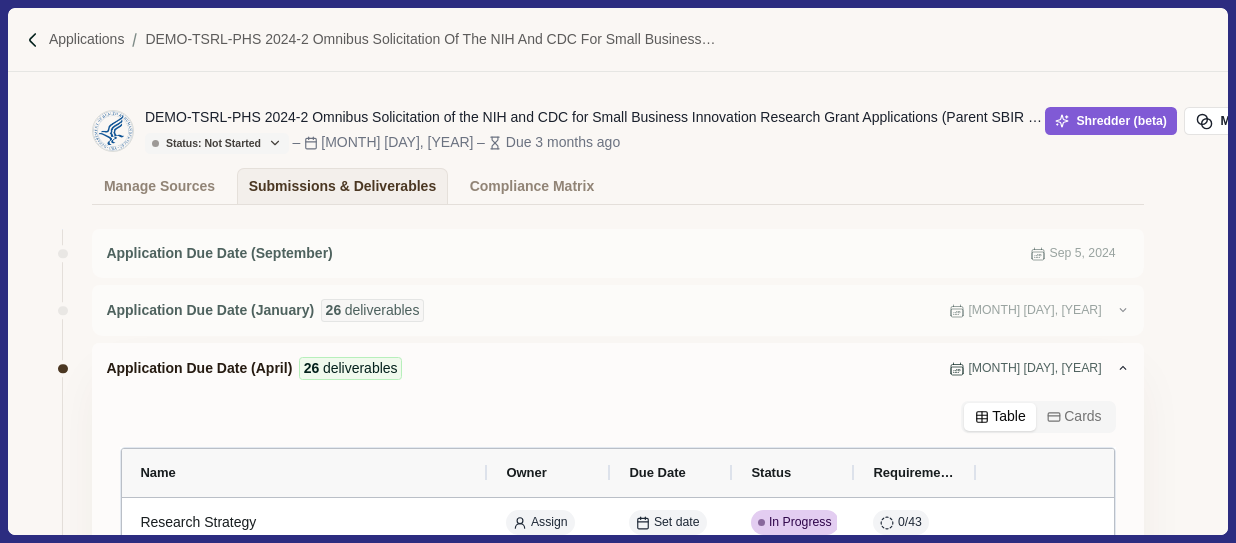 click on "DEMO-TSRL-PHS 2024-2 Omnibus Solicitation of the NIH and CDC for Small Business Innovation Research Grant Applications (Parent SBIR [R43/R44] Clinical Trial Not Allowed)" at bounding box center (595, 117) 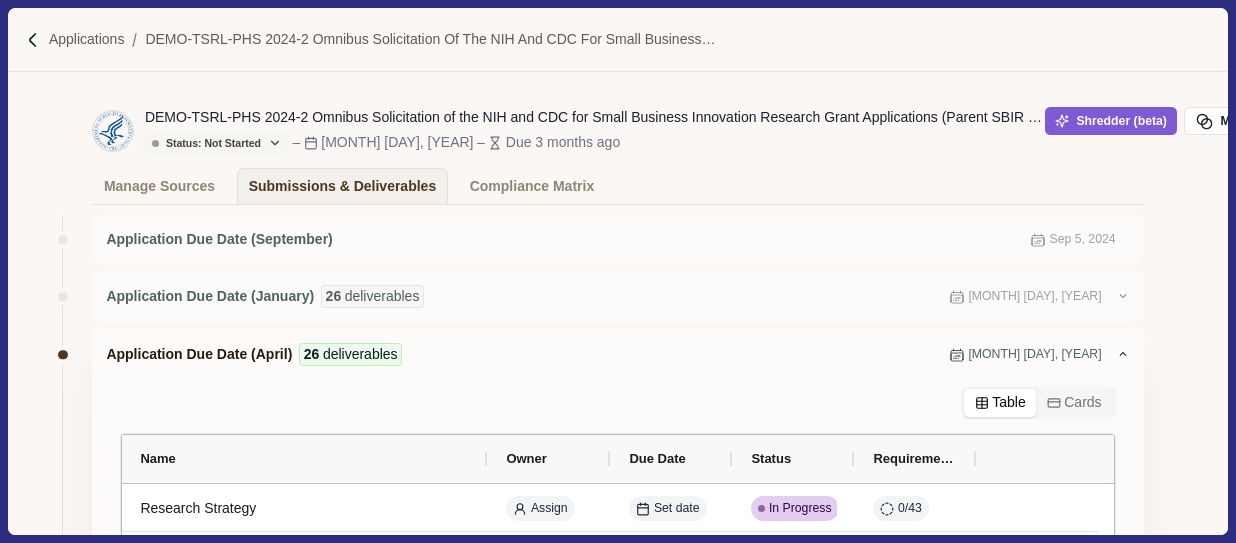 scroll, scrollTop: 0, scrollLeft: 0, axis: both 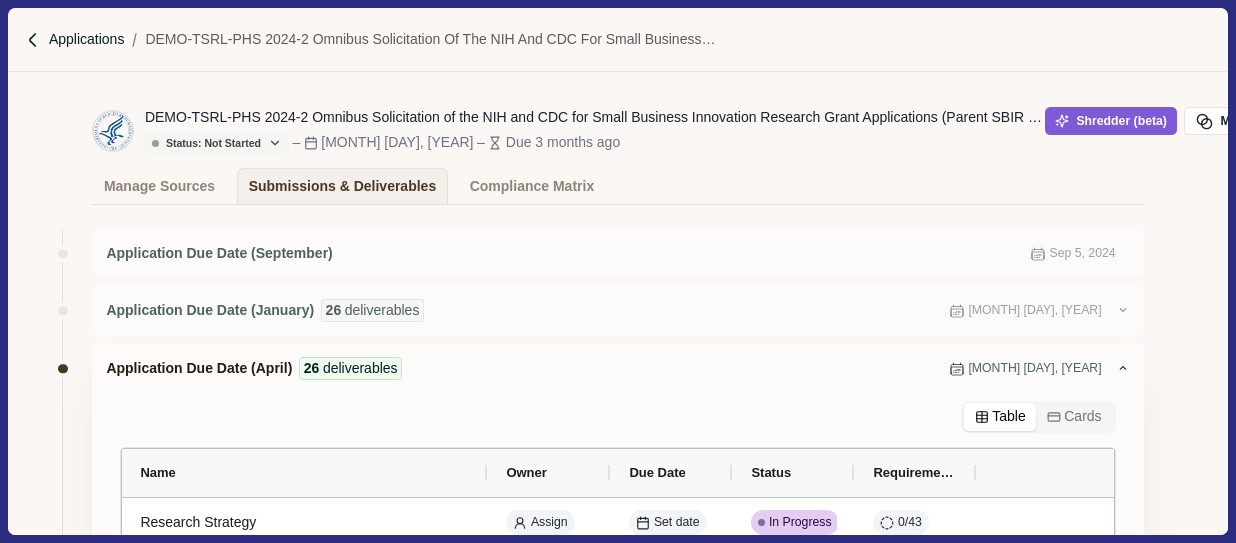 click on "Applications" at bounding box center (87, 39) 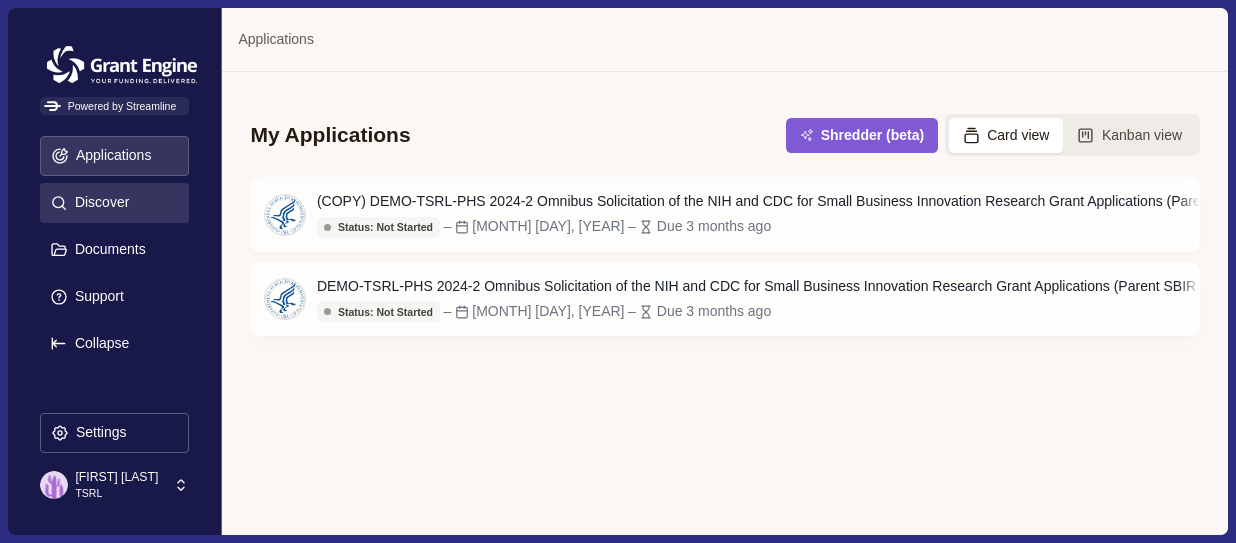 click on "Discover" at bounding box center (98, 202) 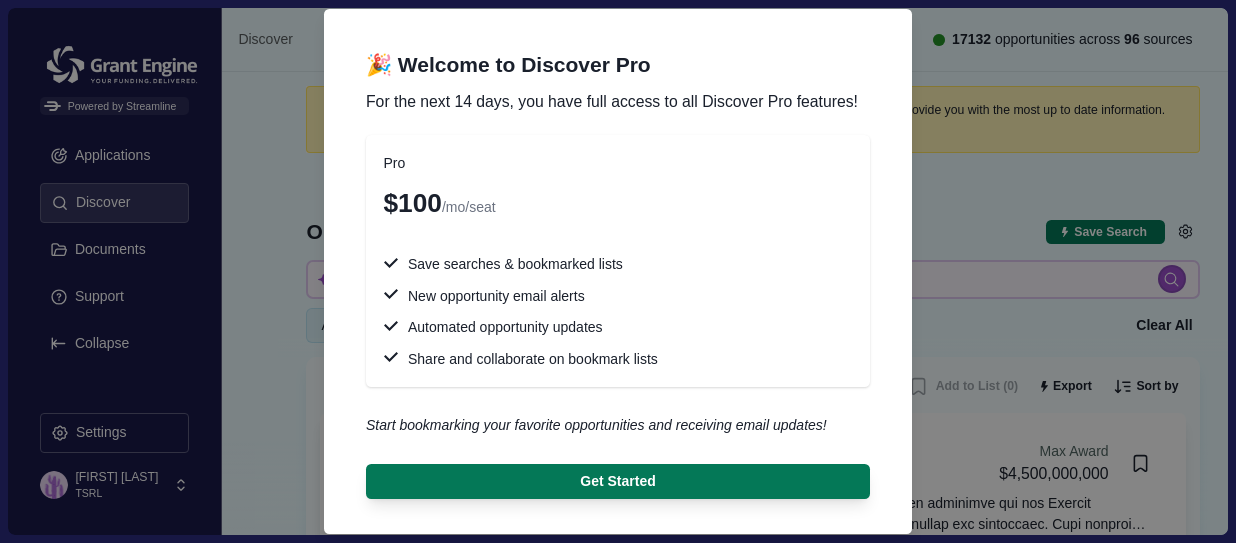 click on "🎉 Welcome to Discover Pro For the next 14 days, you have full access to all Discover Pro features! Pro $100 /mo/seat Save searches & bookmarked lists New opportunity email alerts Automated opportunity updates Share and collaborate on bookmark lists Start bookmarking your favorite opportunities and receiving email updates! Get Started" at bounding box center (618, 271) 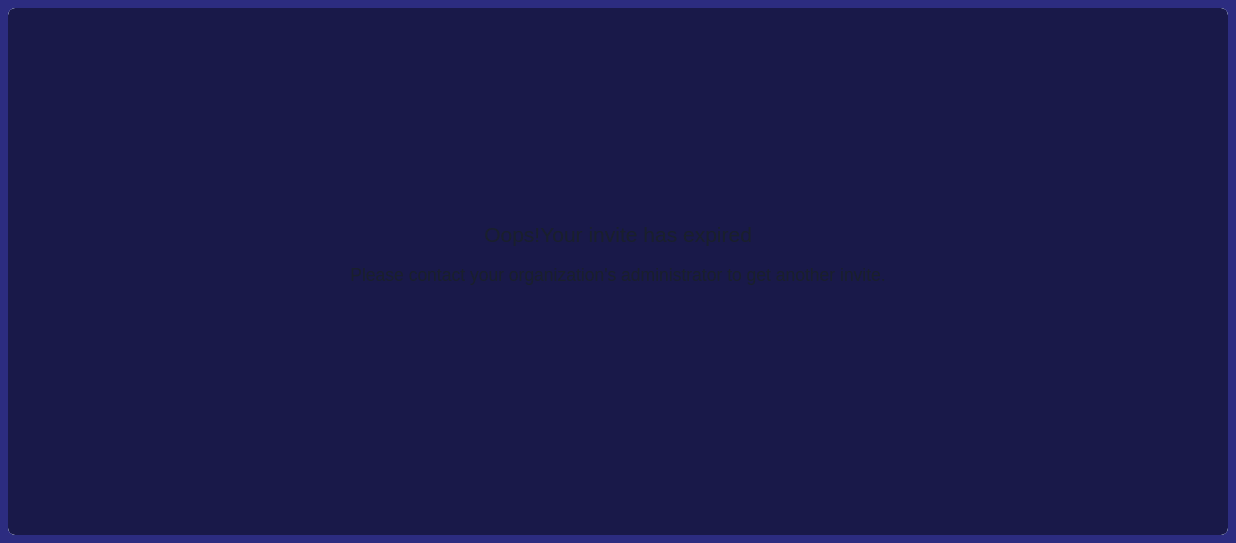 scroll, scrollTop: 0, scrollLeft: 0, axis: both 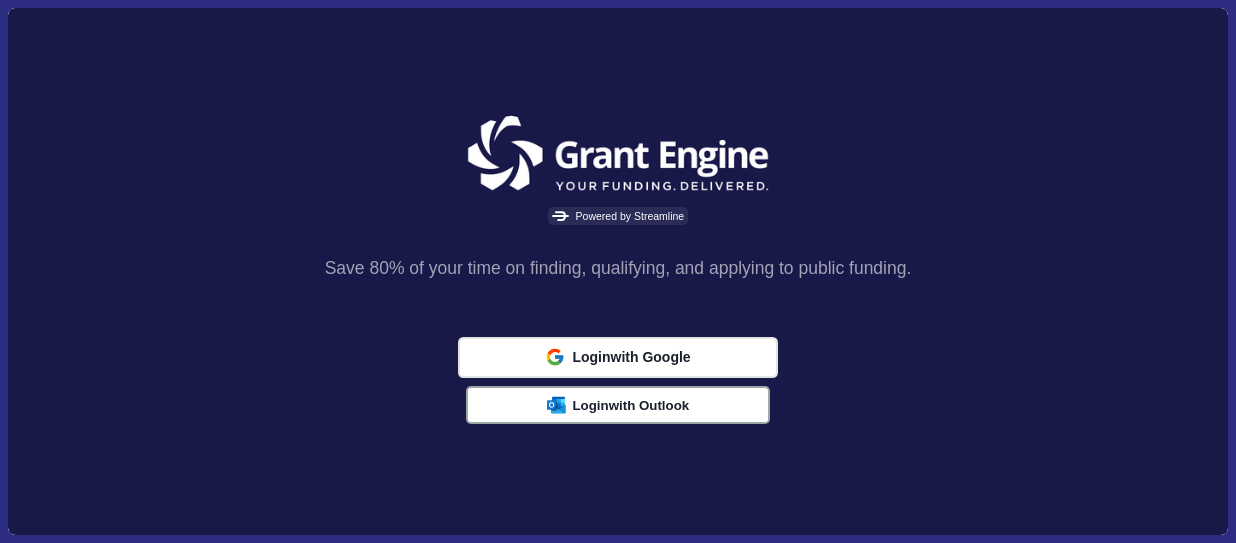 click on "Login  with Outlook" at bounding box center (630, 405) 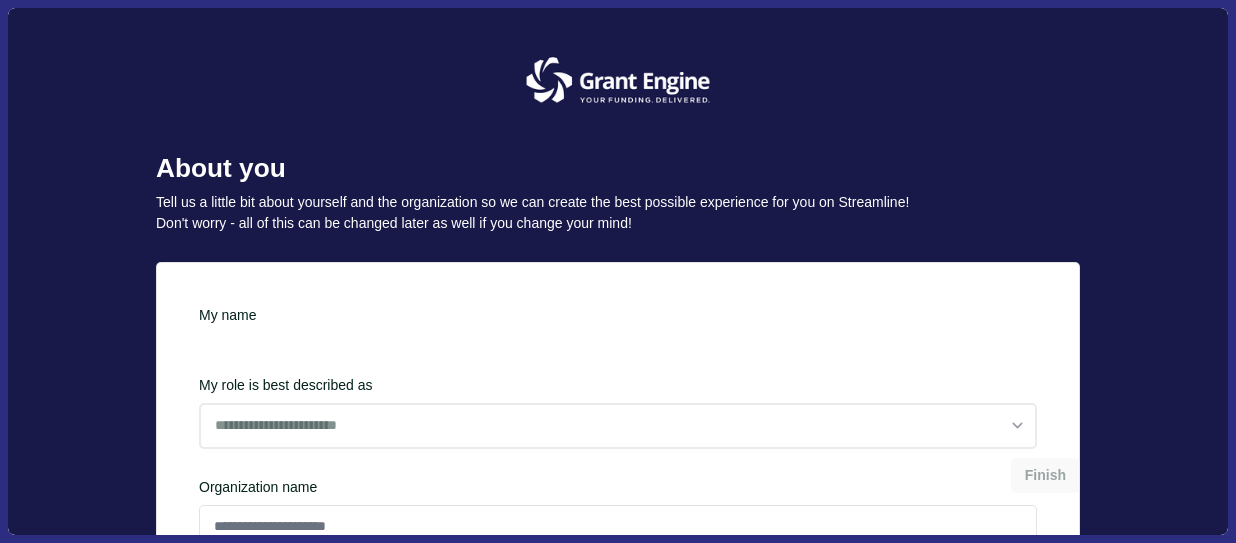 scroll, scrollTop: 0, scrollLeft: 0, axis: both 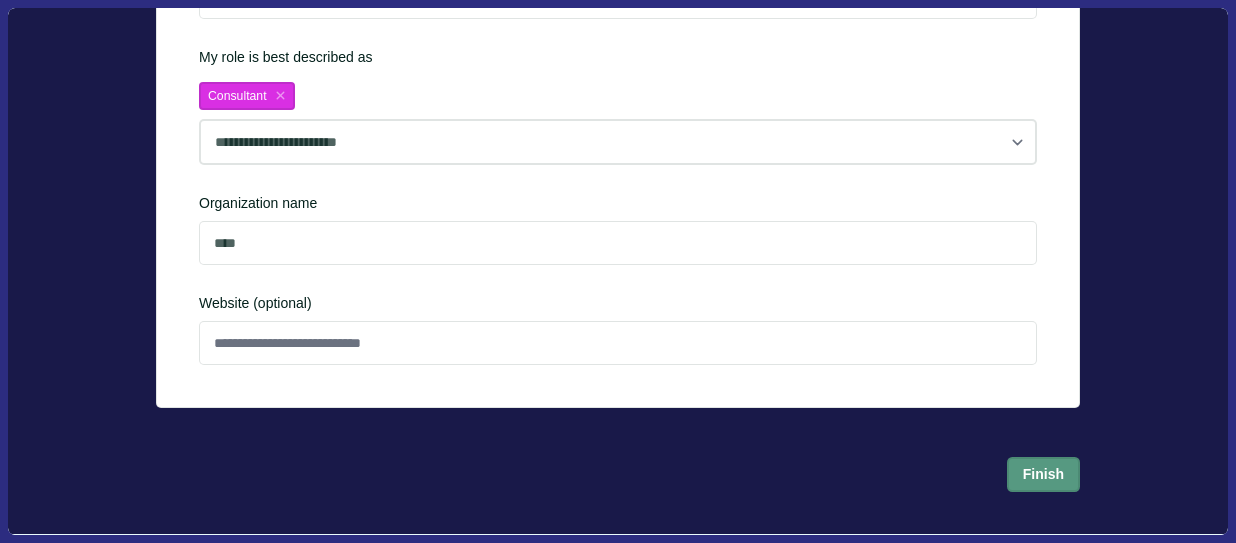 click on "Finish" at bounding box center [1043, 474] 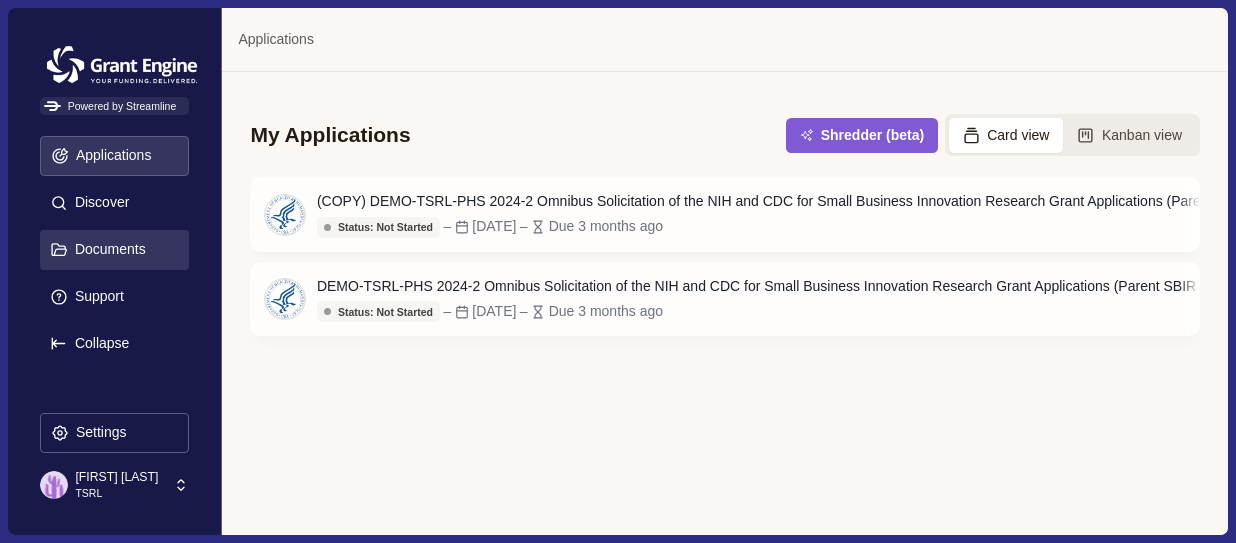 click on "Documents" at bounding box center (107, 249) 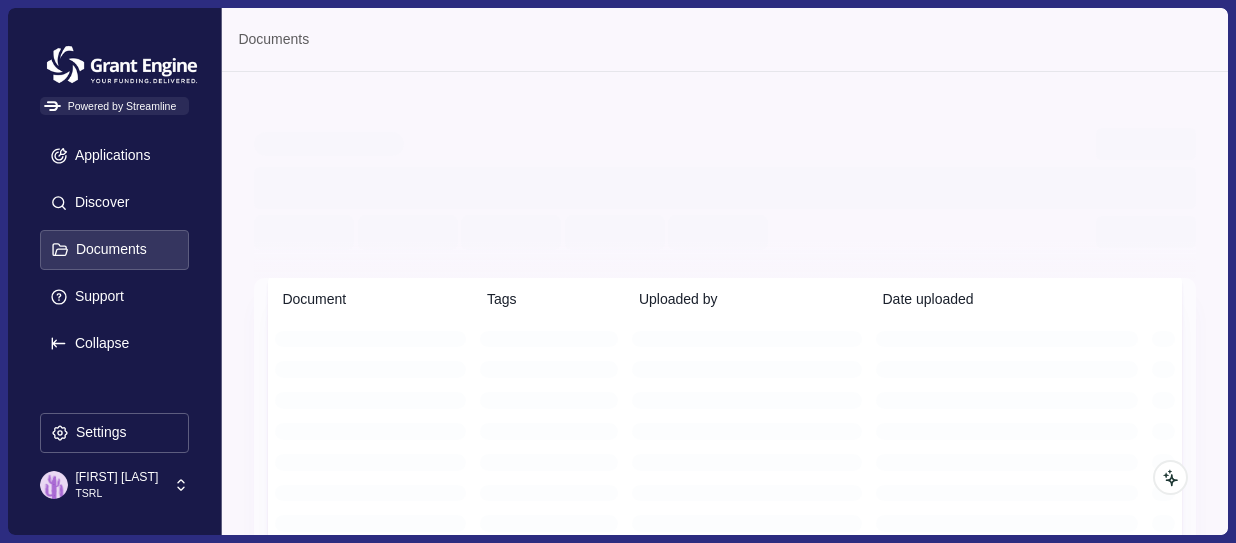 scroll, scrollTop: 0, scrollLeft: 0, axis: both 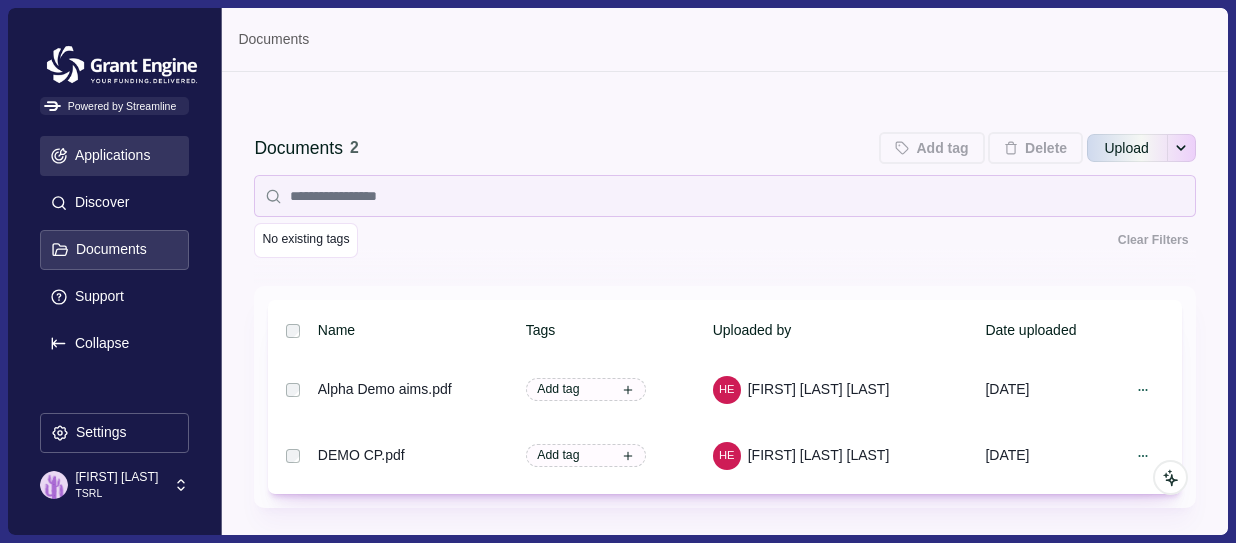 click on "Applications" at bounding box center [109, 155] 